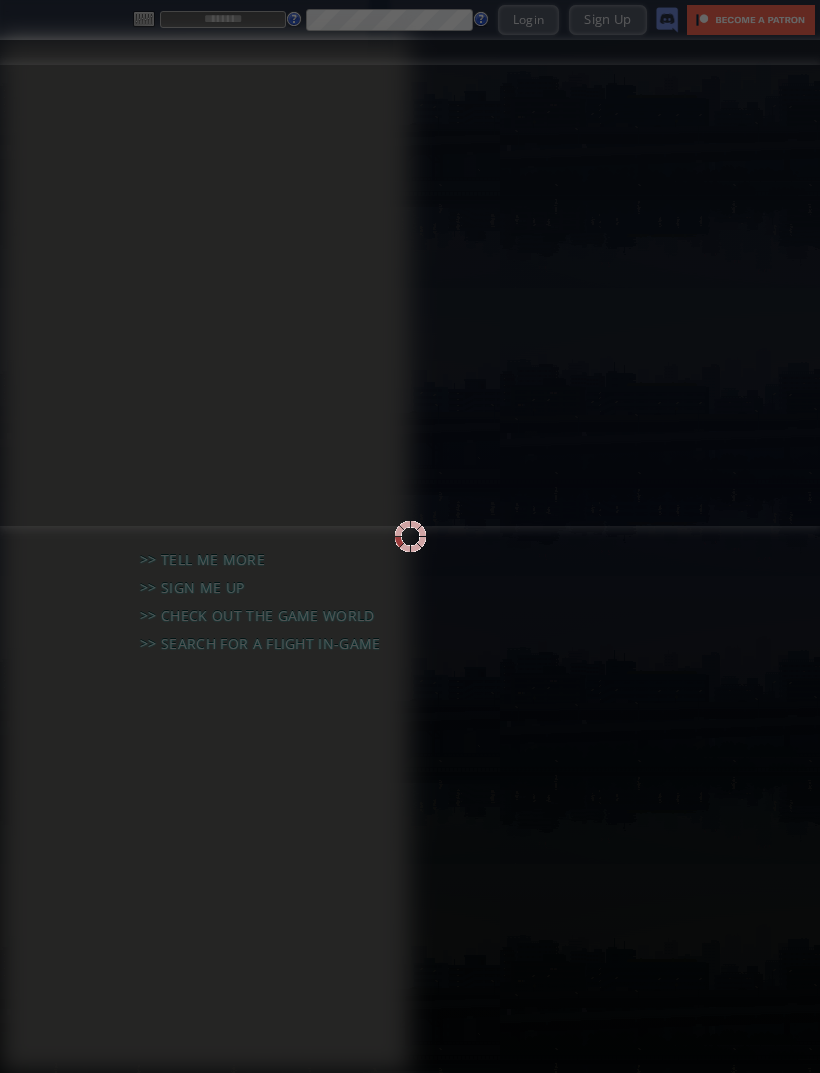scroll, scrollTop: 0, scrollLeft: 0, axis: both 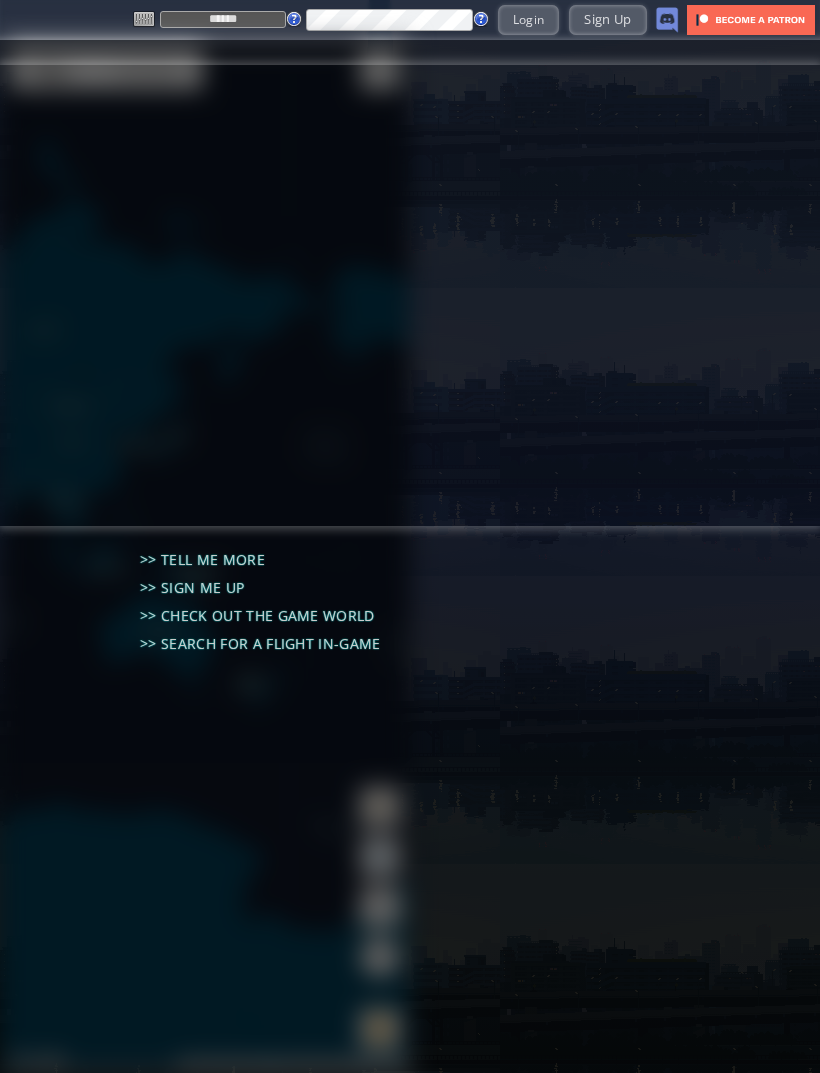 click on "Login" at bounding box center (529, 19) 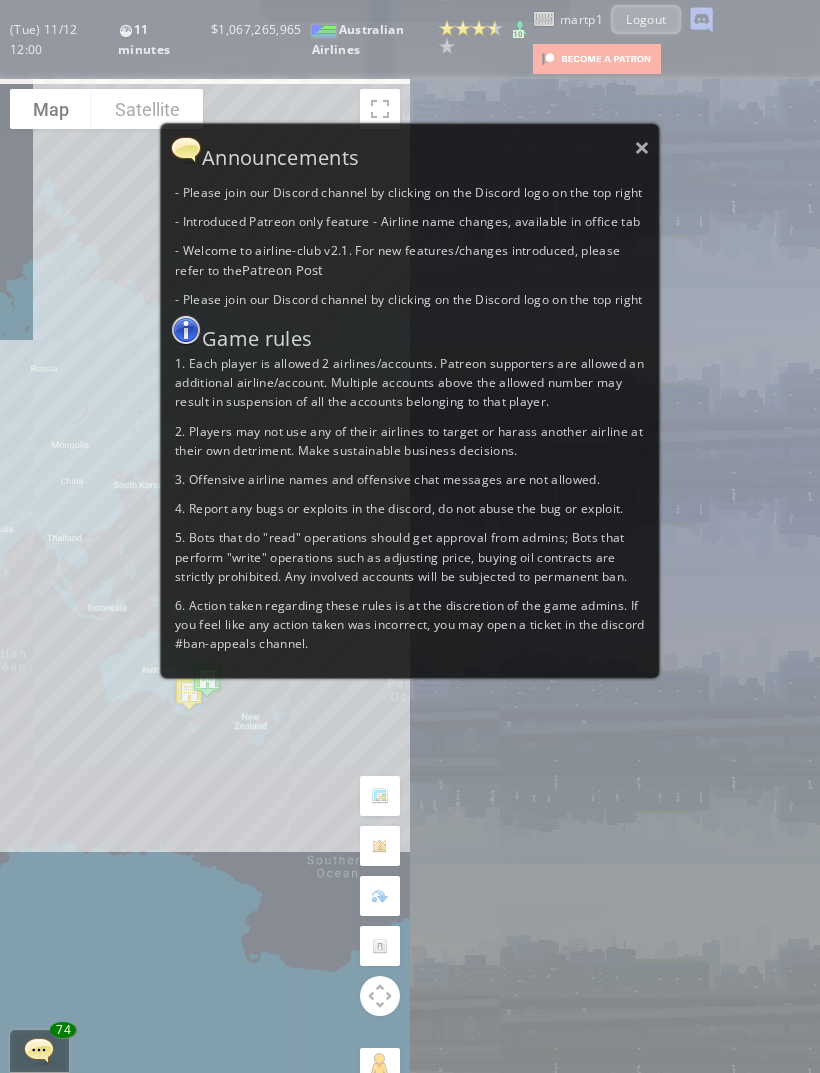 click on "×" at bounding box center [642, 147] 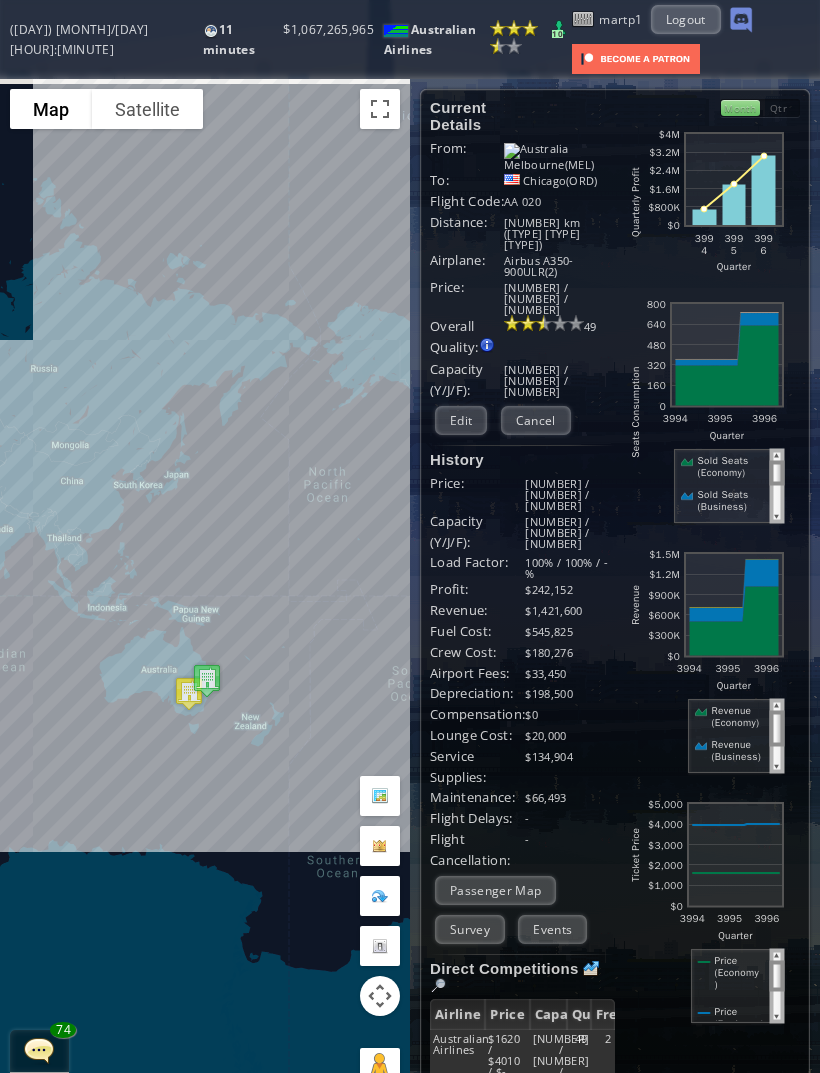 click on "Edit" at bounding box center [461, 420] 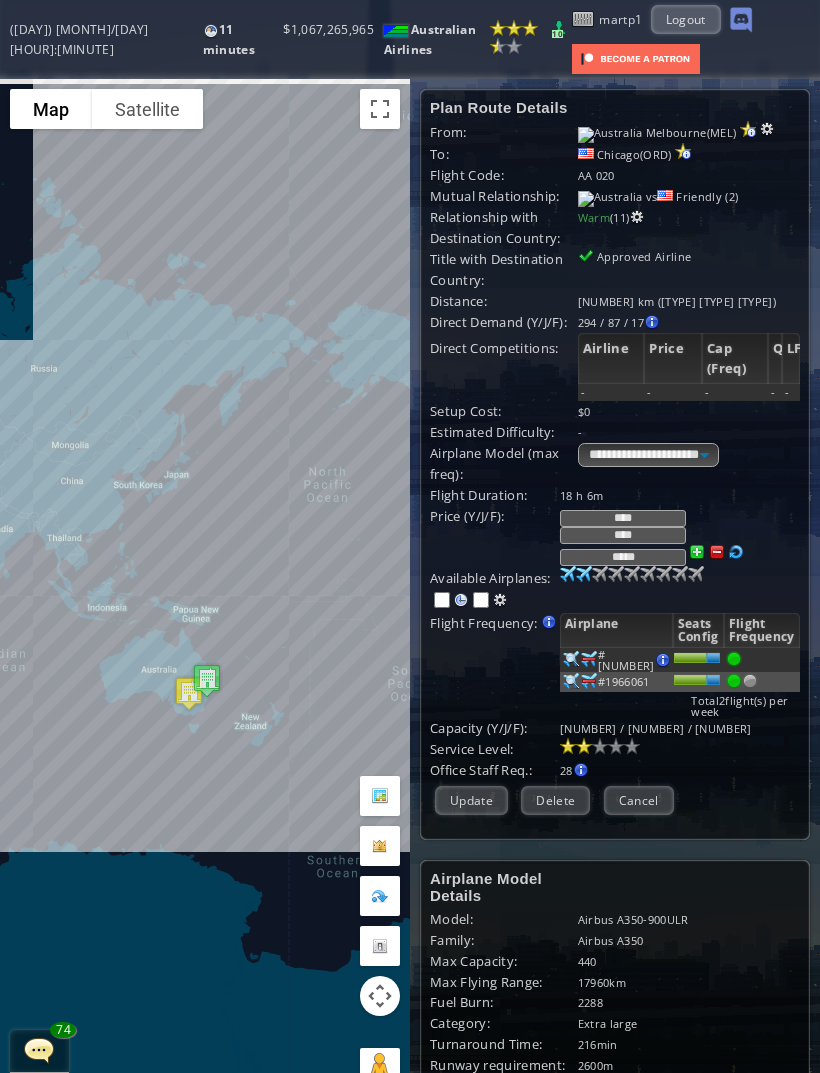 click at bounding box center [750, 681] 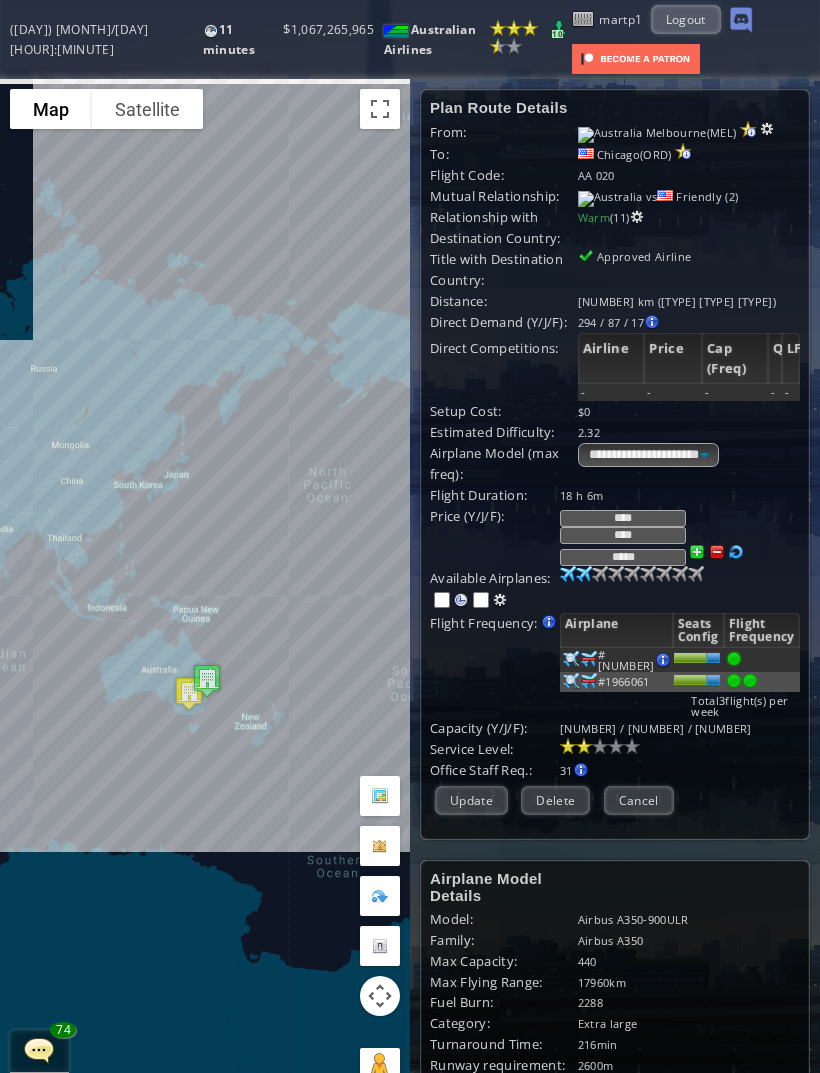 click on "Update" at bounding box center (471, 800) 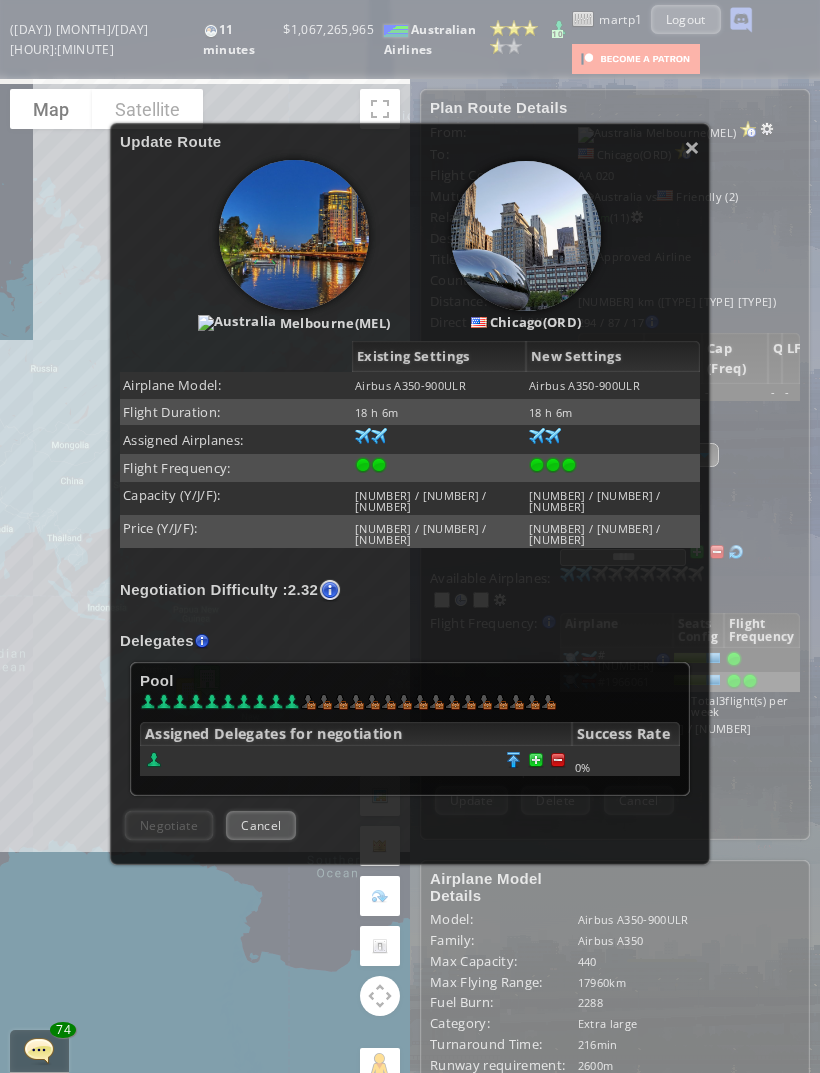 click at bounding box center [558, 760] 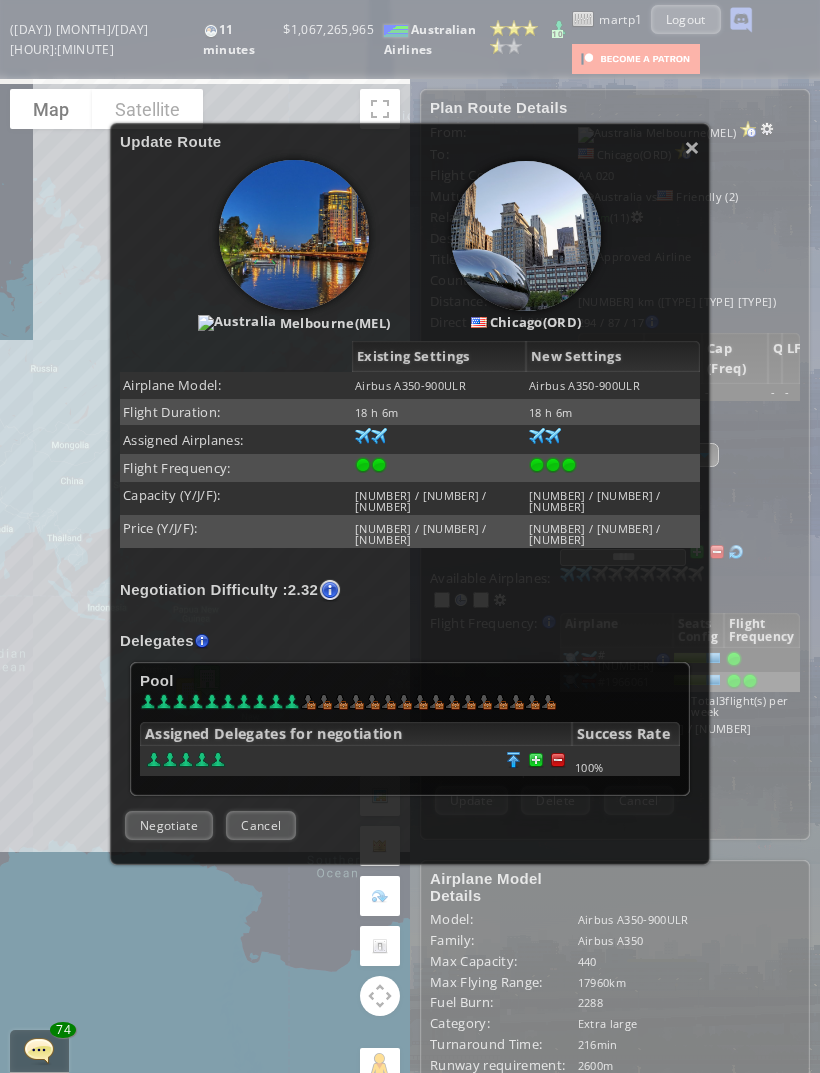 click on "Negotiate" at bounding box center [169, 825] 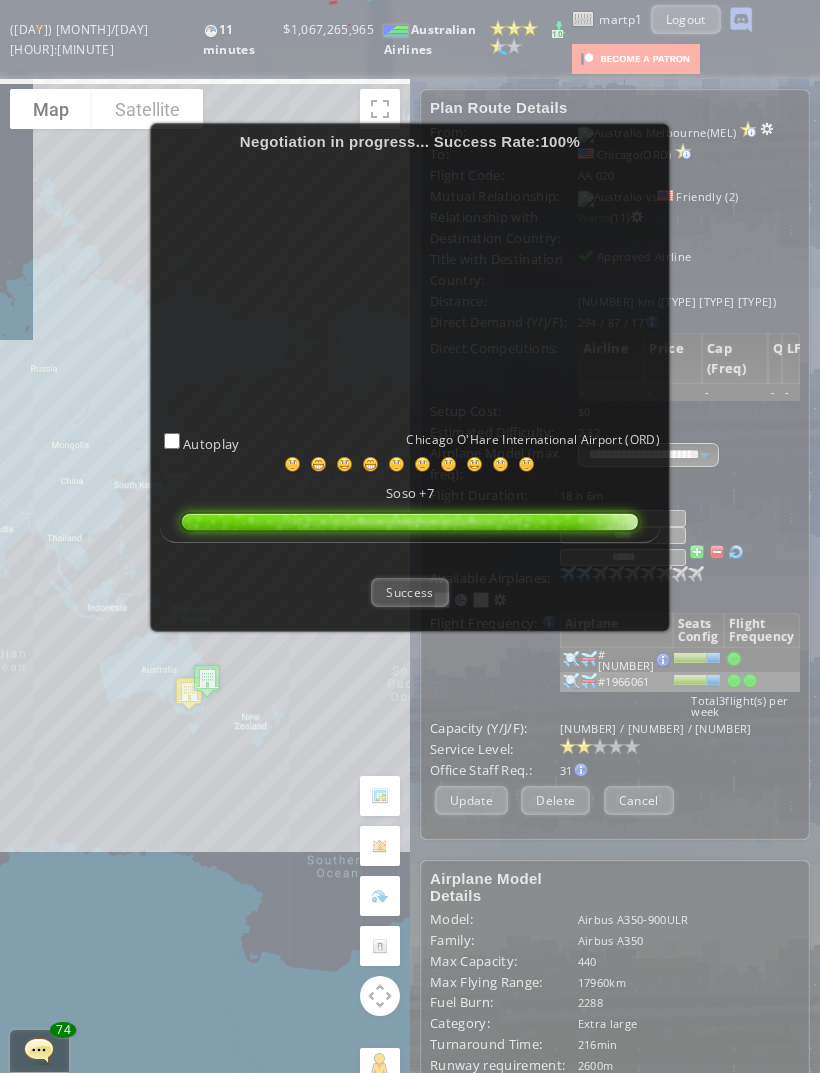 click on "Success" at bounding box center [409, 592] 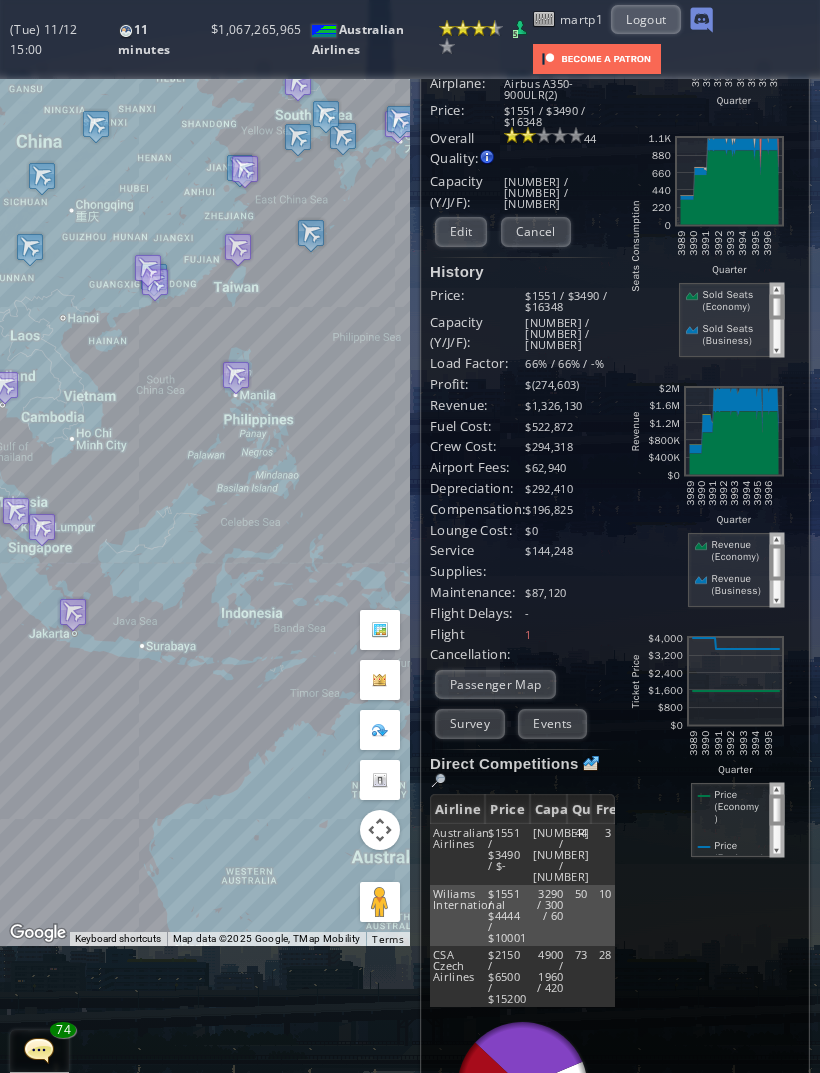 scroll, scrollTop: 165, scrollLeft: 0, axis: vertical 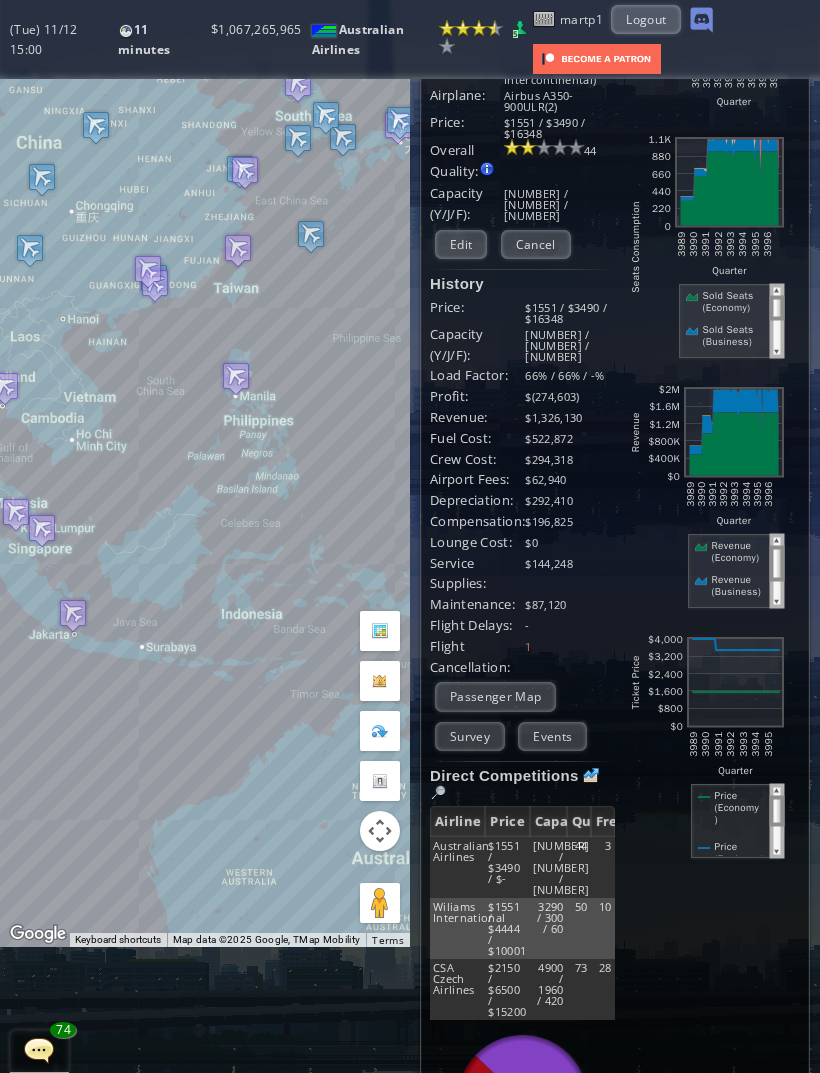 click at bounding box center [706, 747] 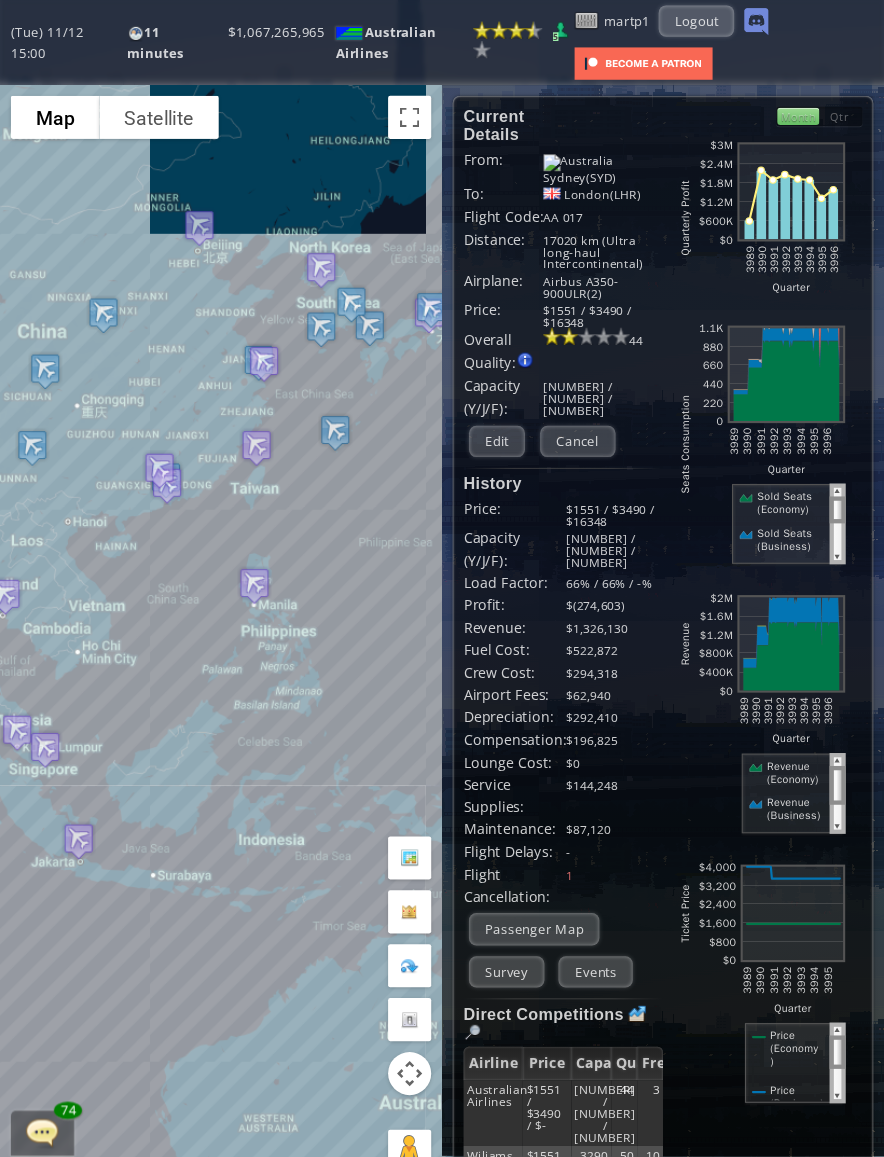 scroll, scrollTop: 0, scrollLeft: 0, axis: both 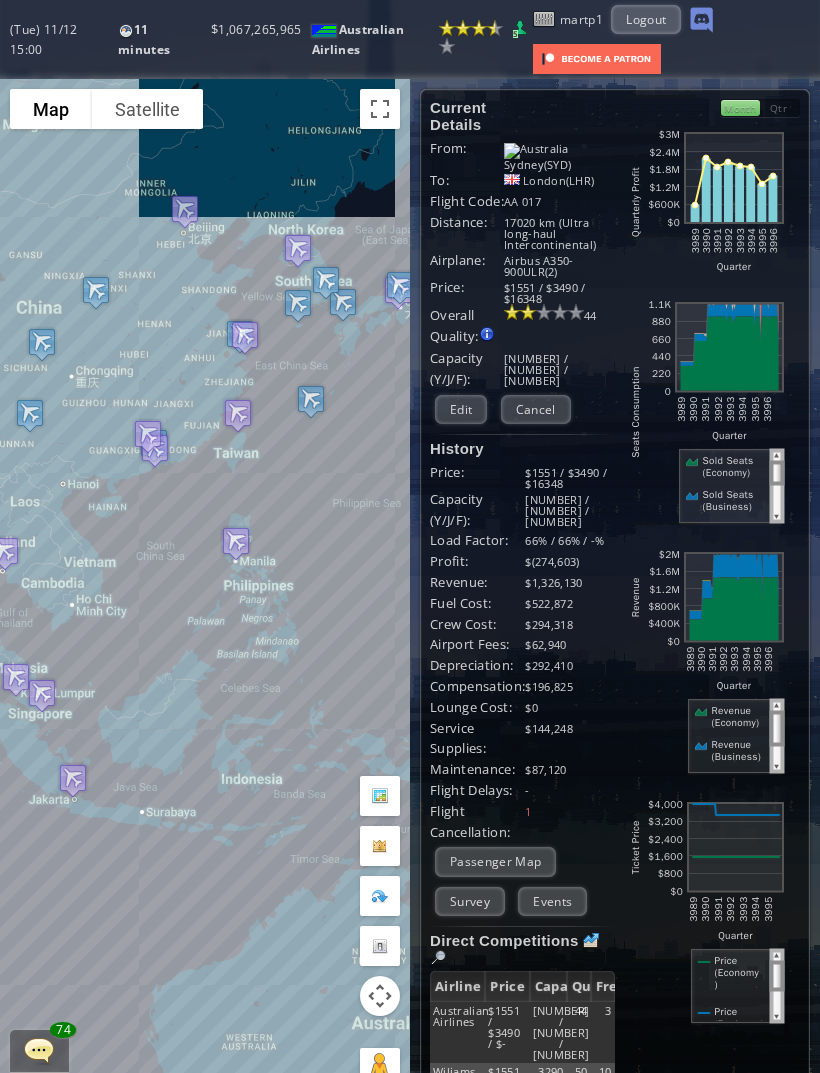 click on "Edit" at bounding box center [461, 409] 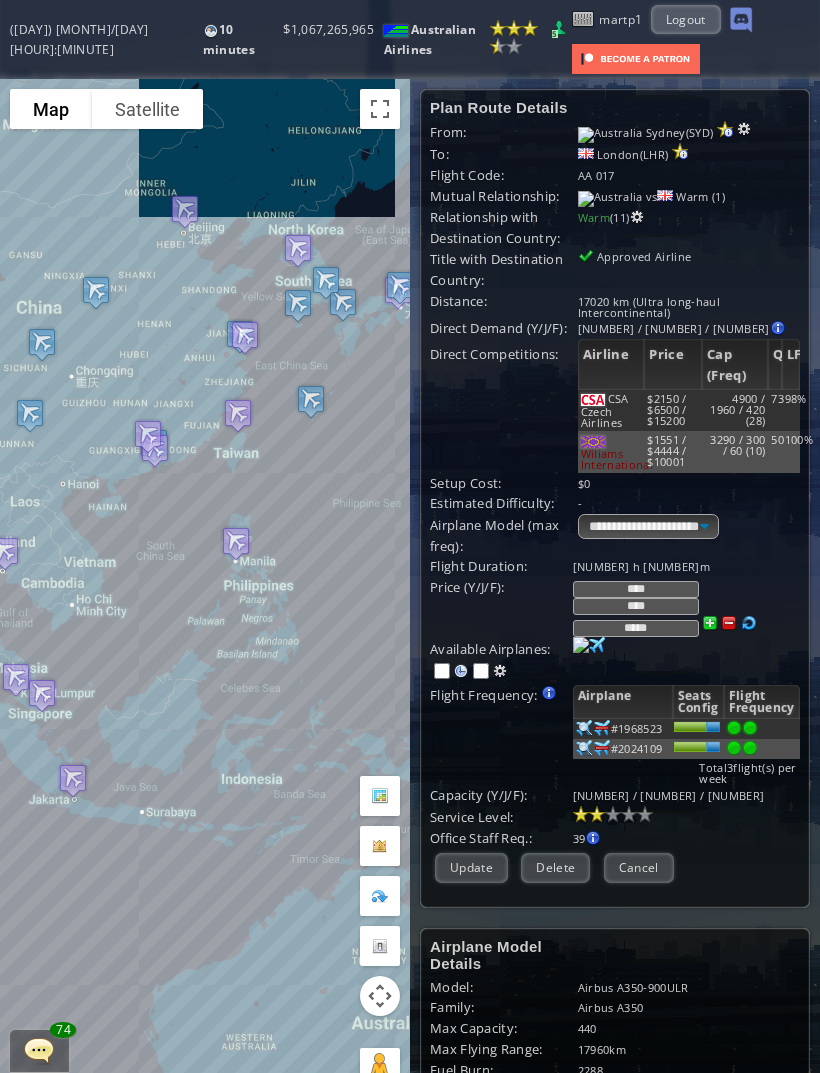 click at bounding box center [750, 728] 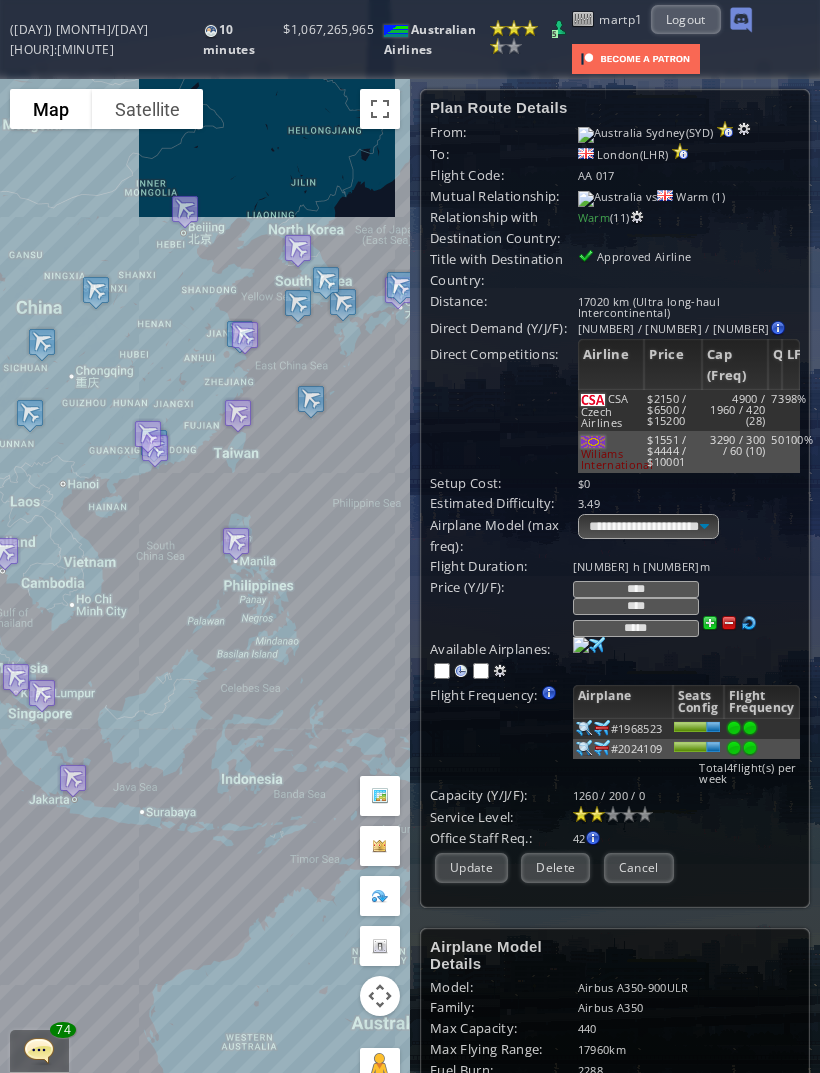 click on "Cancel" at bounding box center (639, 867) 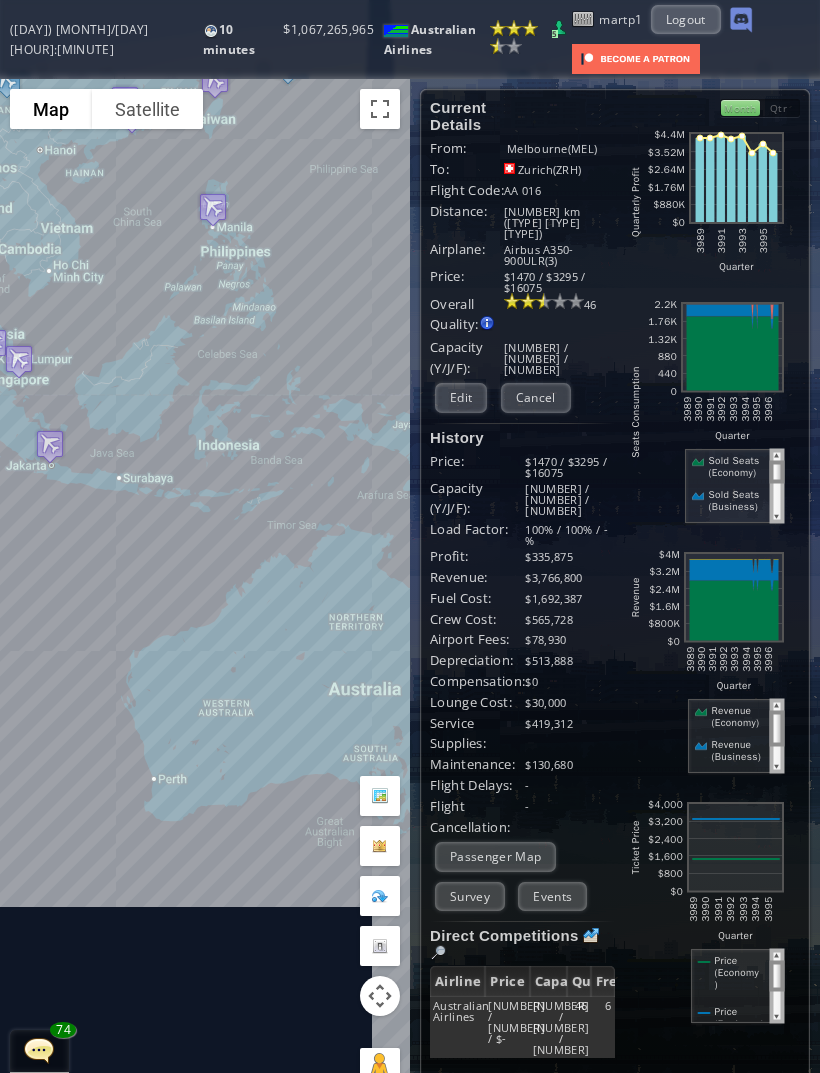 click on "Edit" at bounding box center [461, 397] 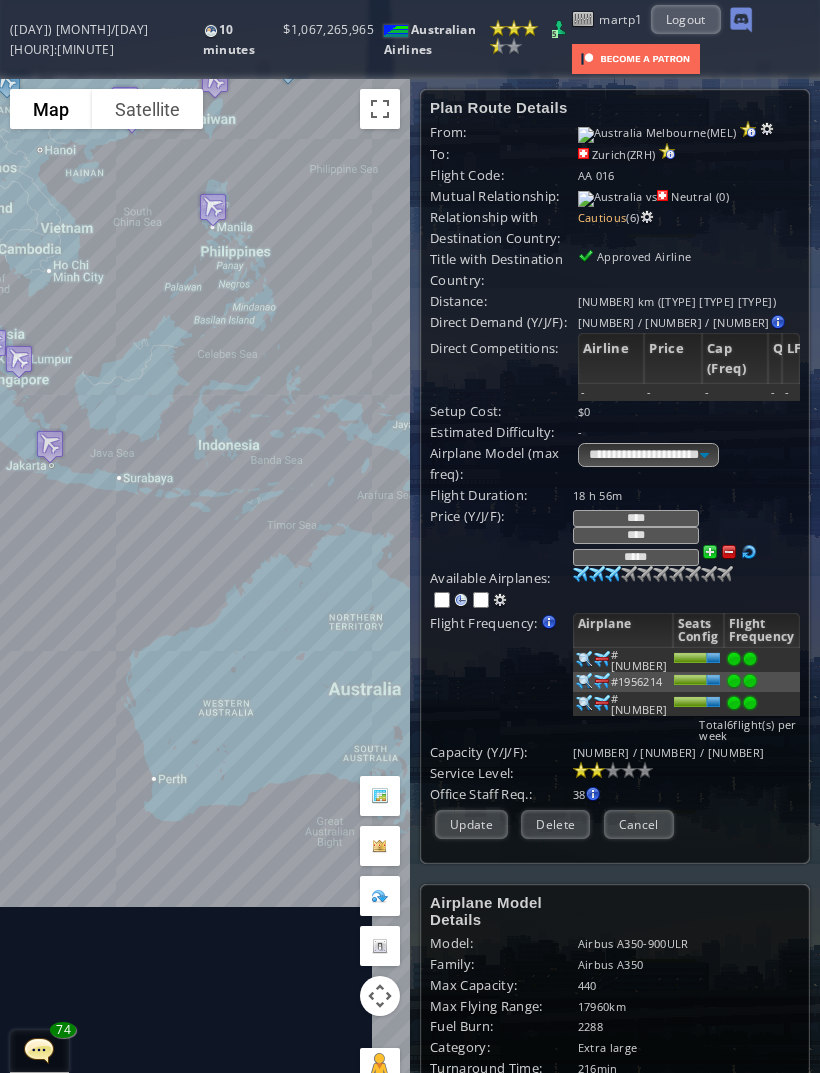 click at bounding box center (581, 574) 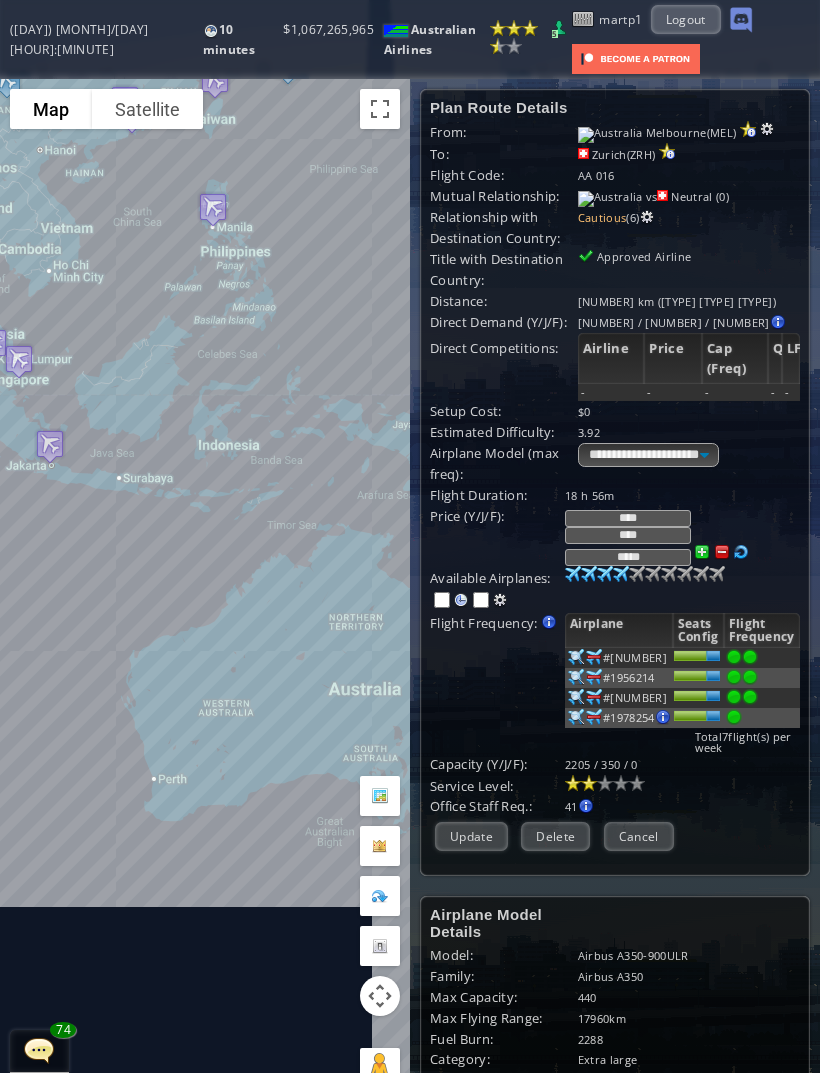 click on "Update" at bounding box center (471, 836) 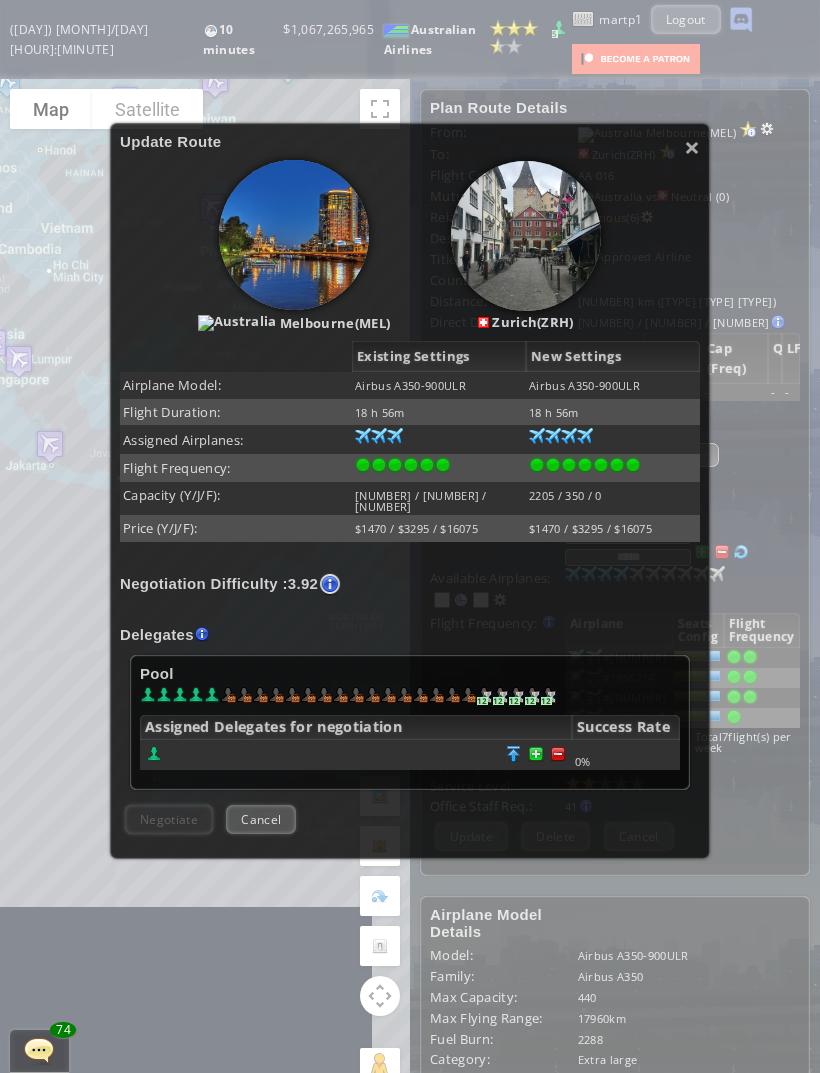 click at bounding box center [558, 754] 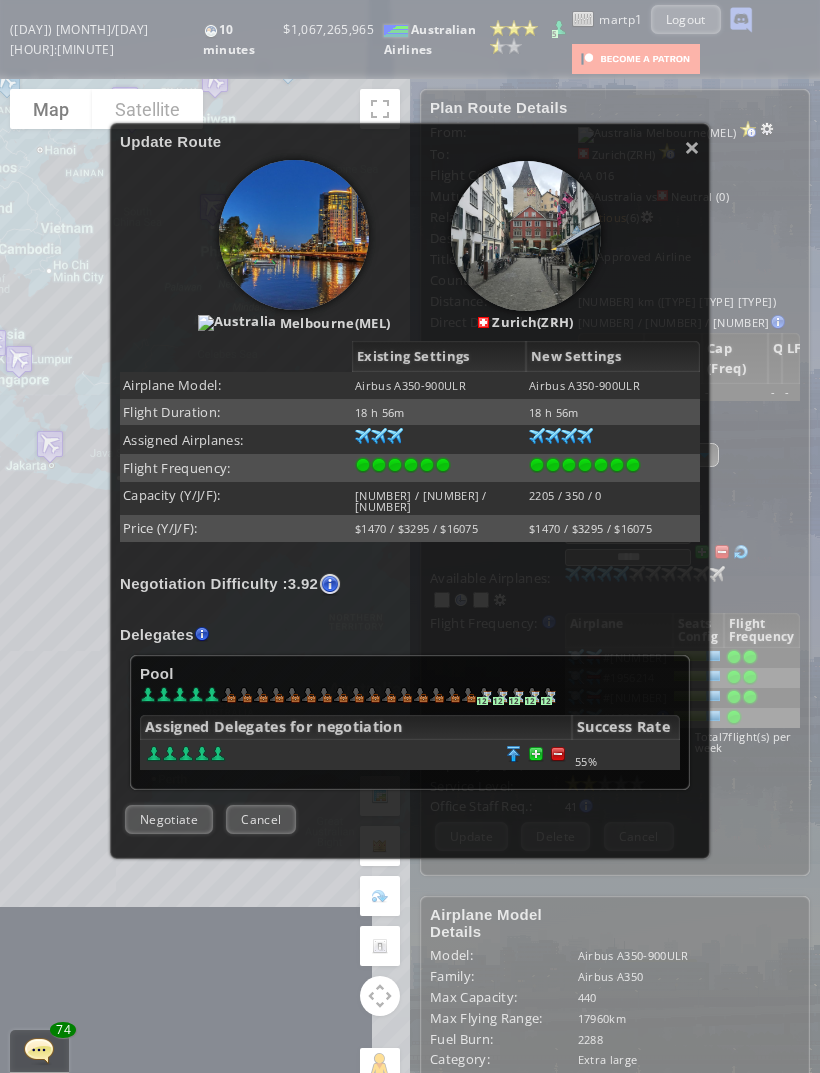 click on "Negotiate" at bounding box center [169, 819] 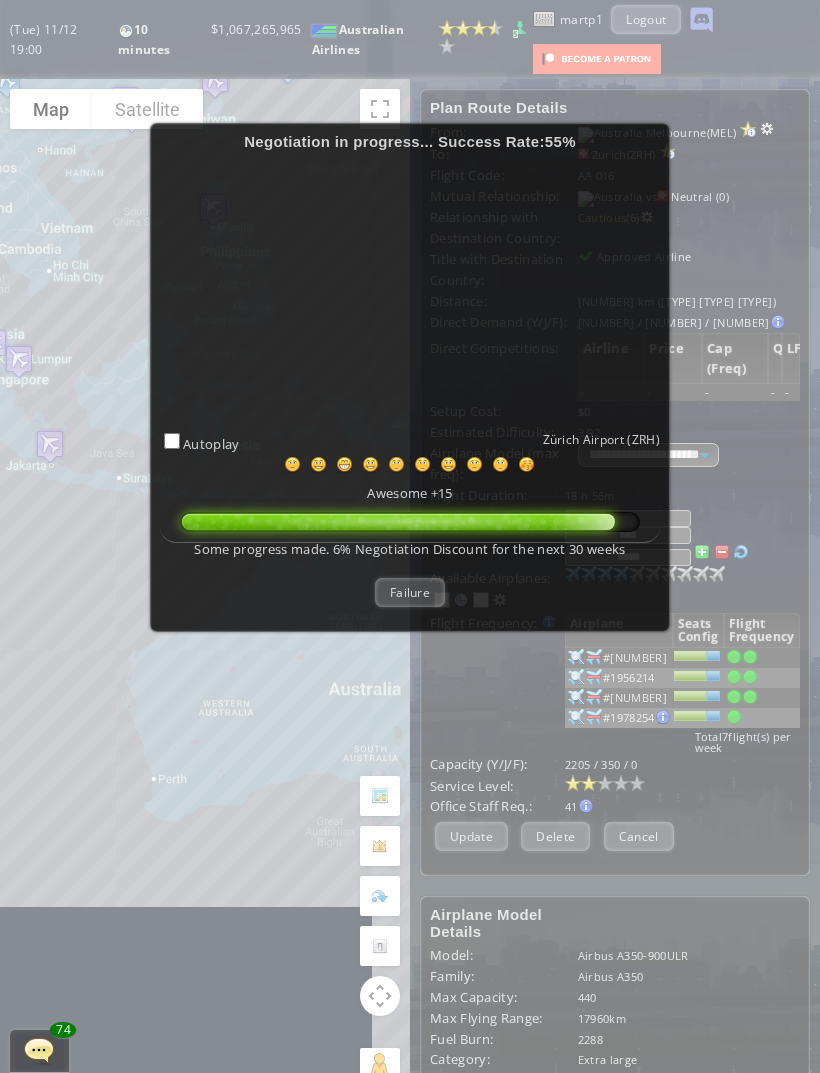 click on "Failure" at bounding box center [410, 592] 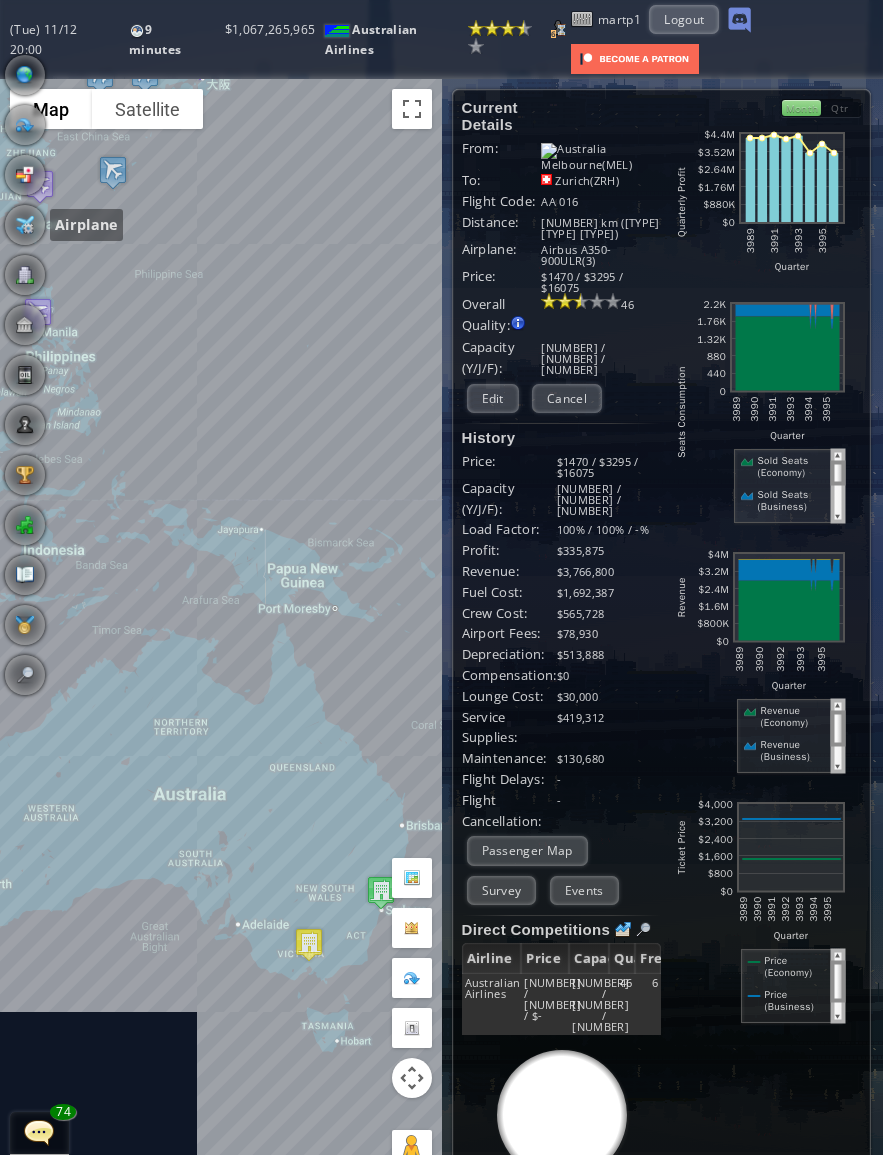 click at bounding box center (25, 225) 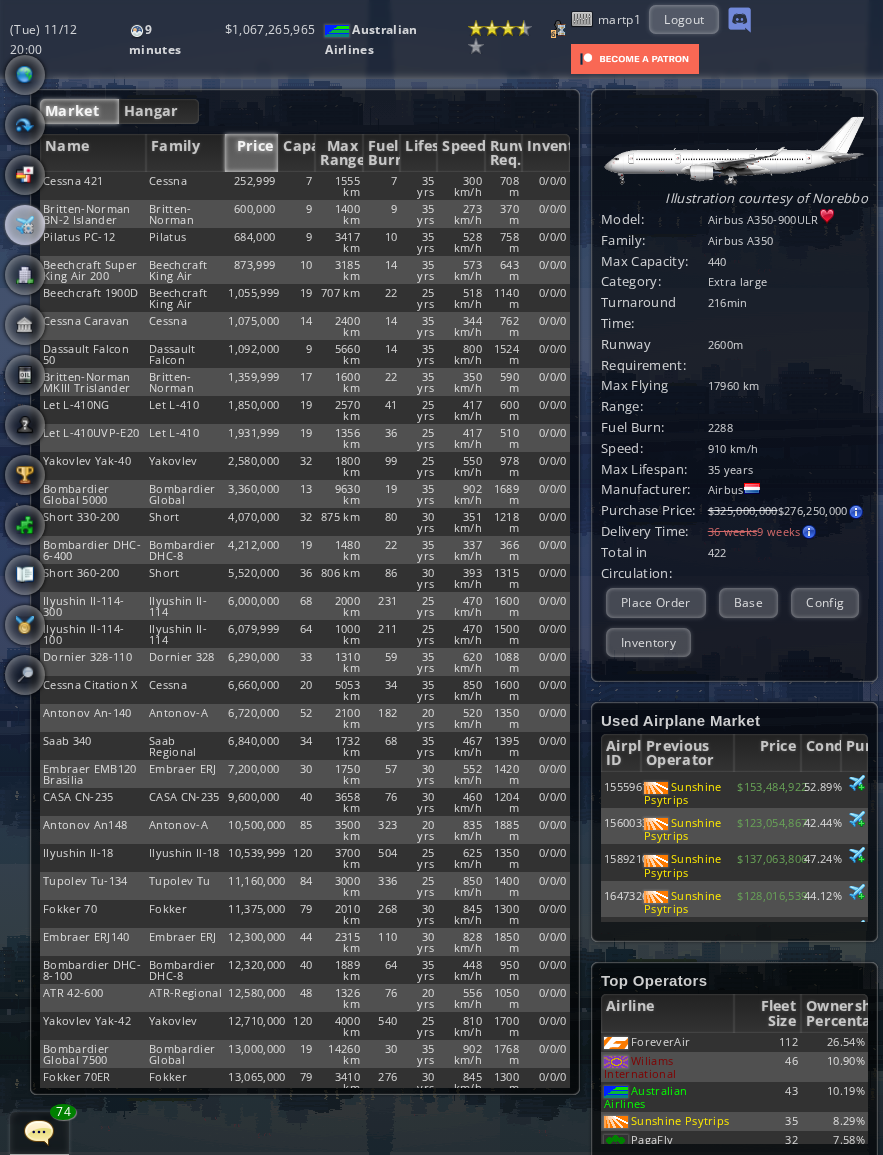 click on "Hangar" at bounding box center [159, 111] 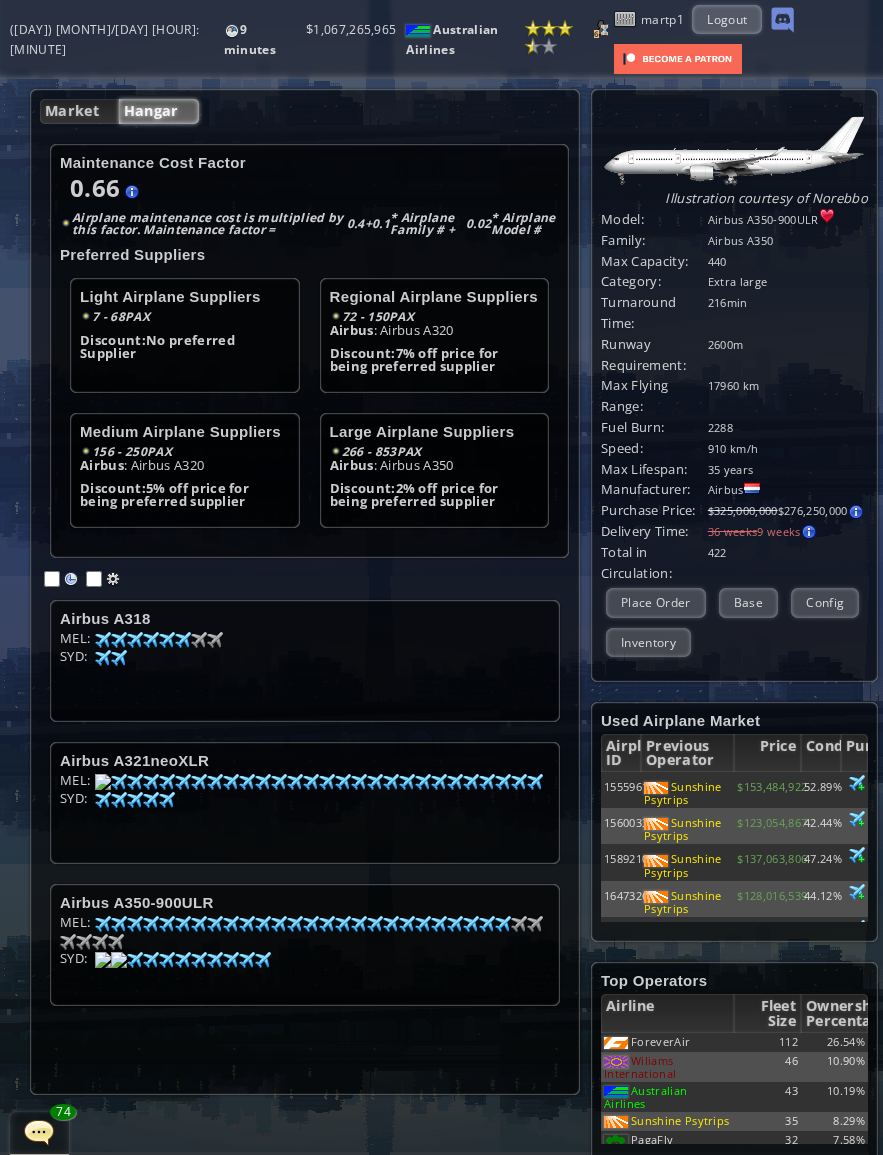 click at bounding box center (103, 640) 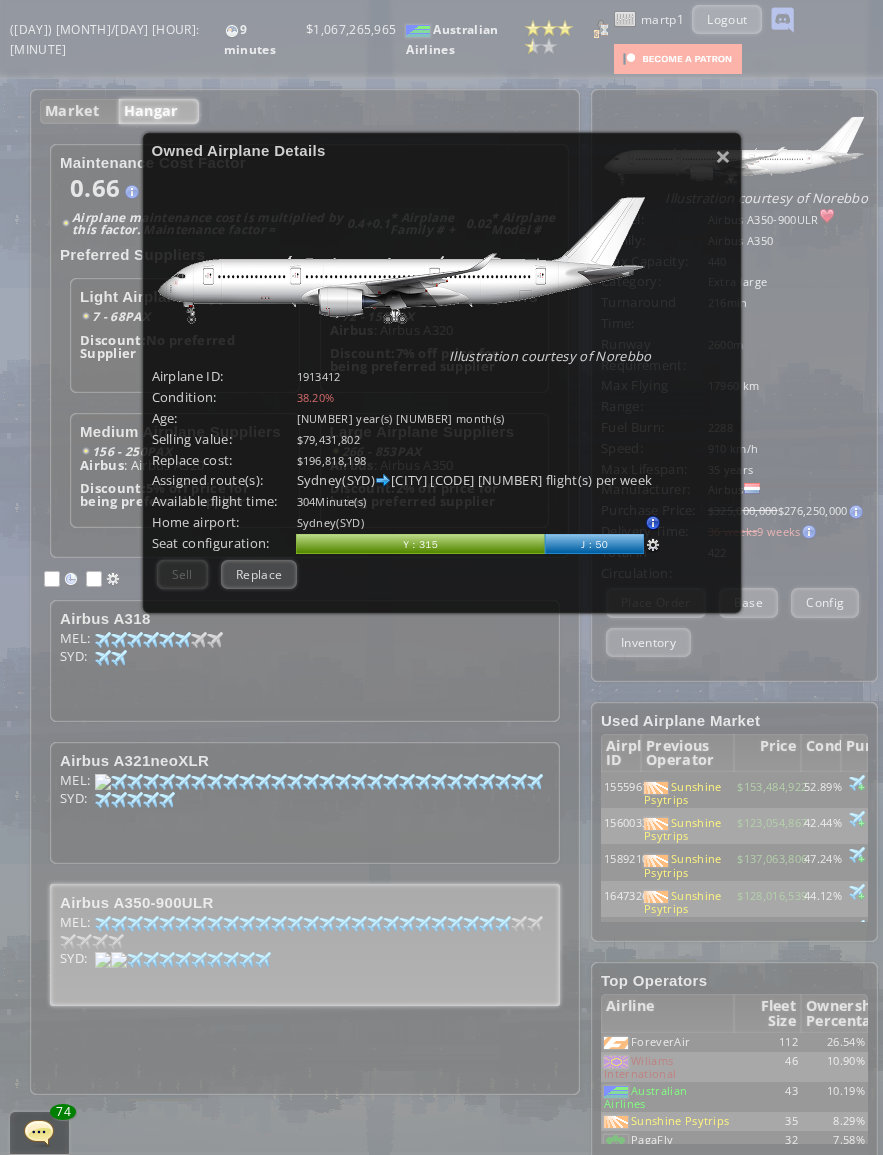 click on "×" at bounding box center [723, 156] 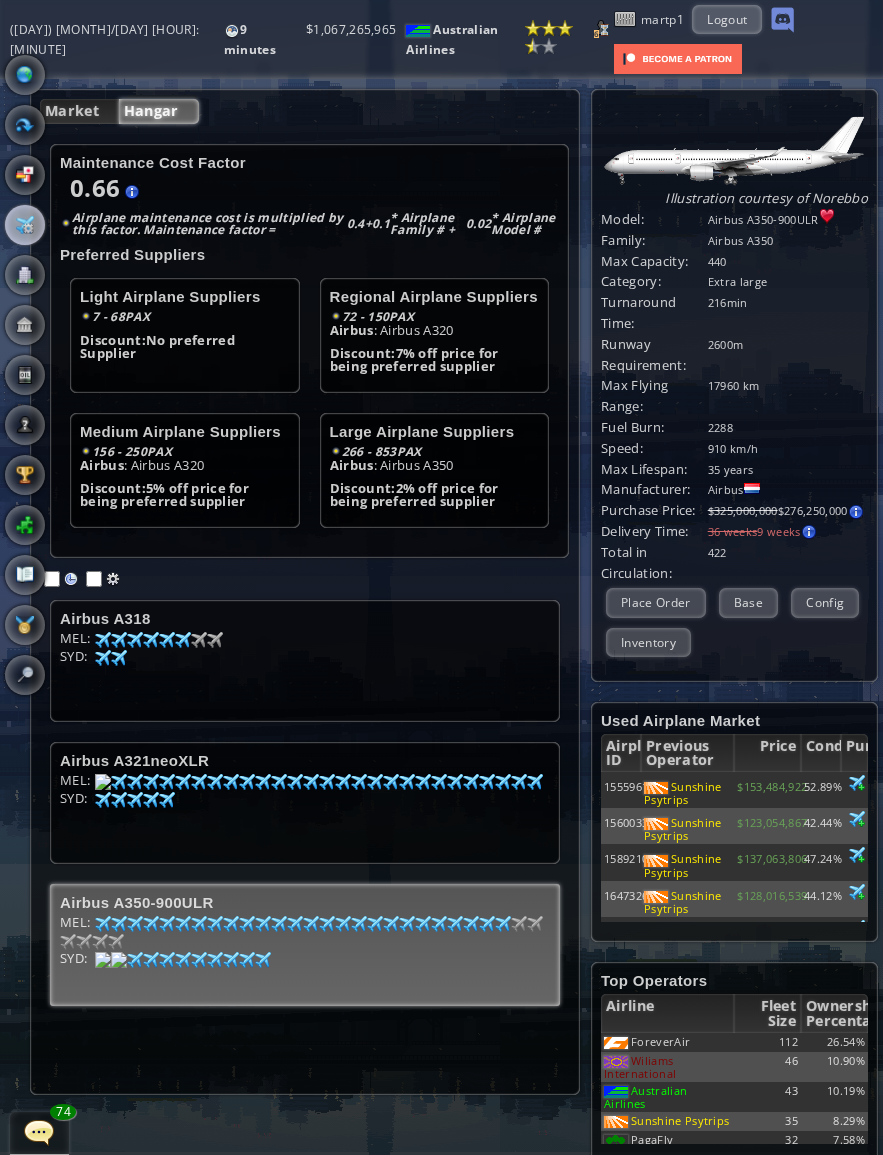 click at bounding box center (25, 75) 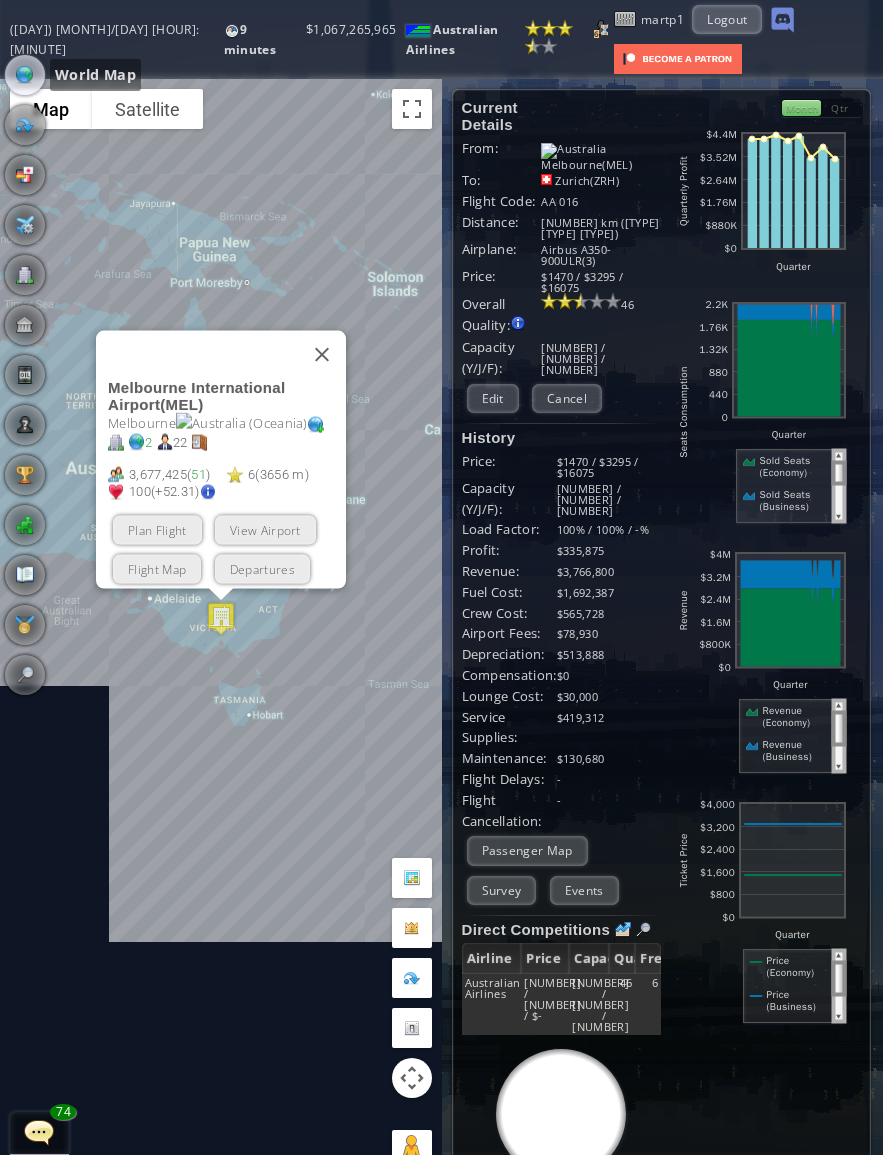 click on "View Airport" at bounding box center [265, 529] 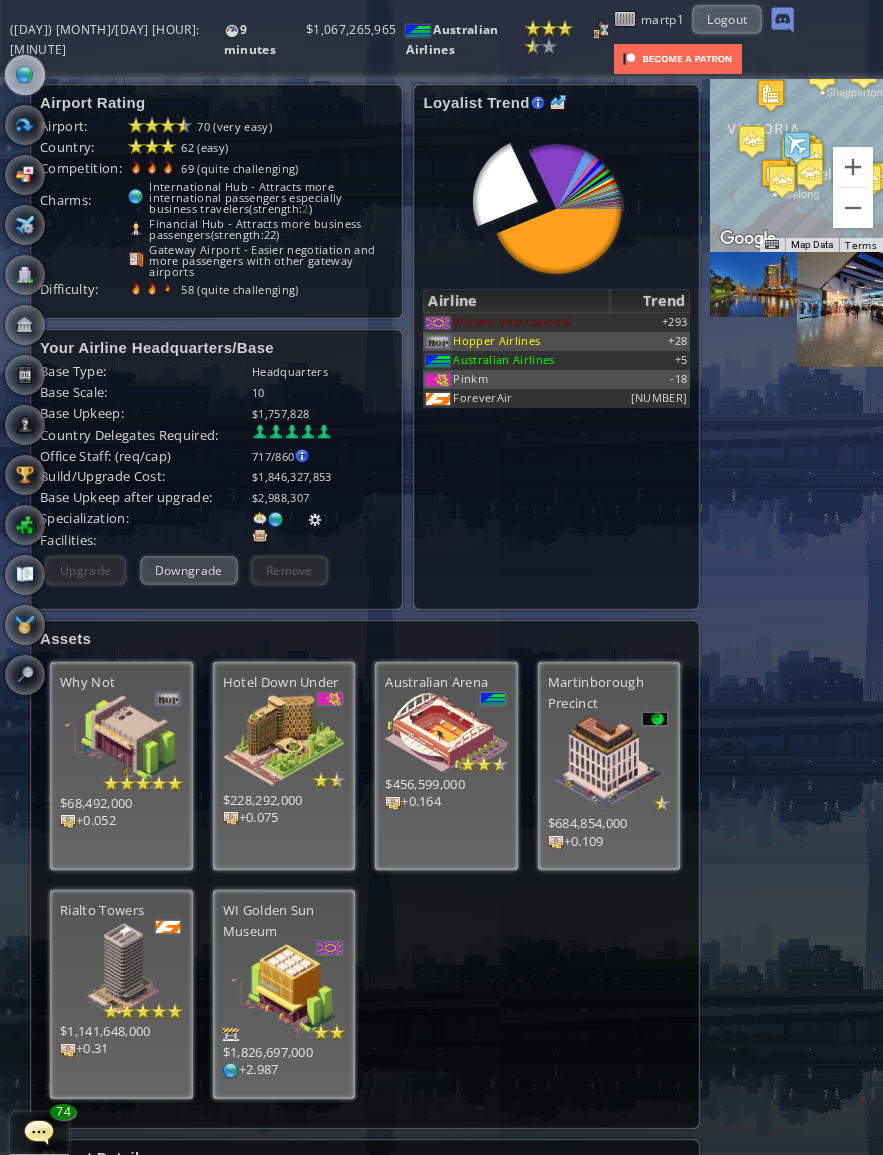 click at bounding box center (25, 75) 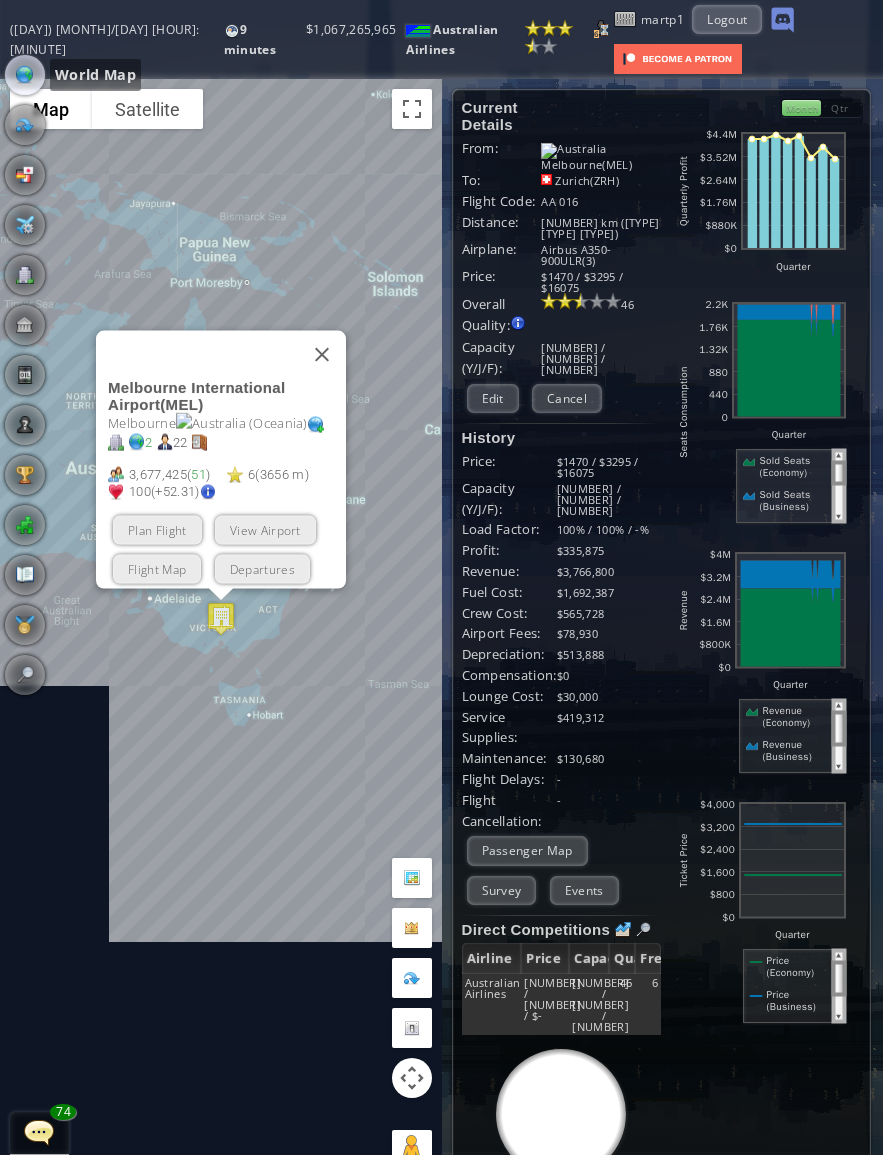 click at bounding box center [322, 354] 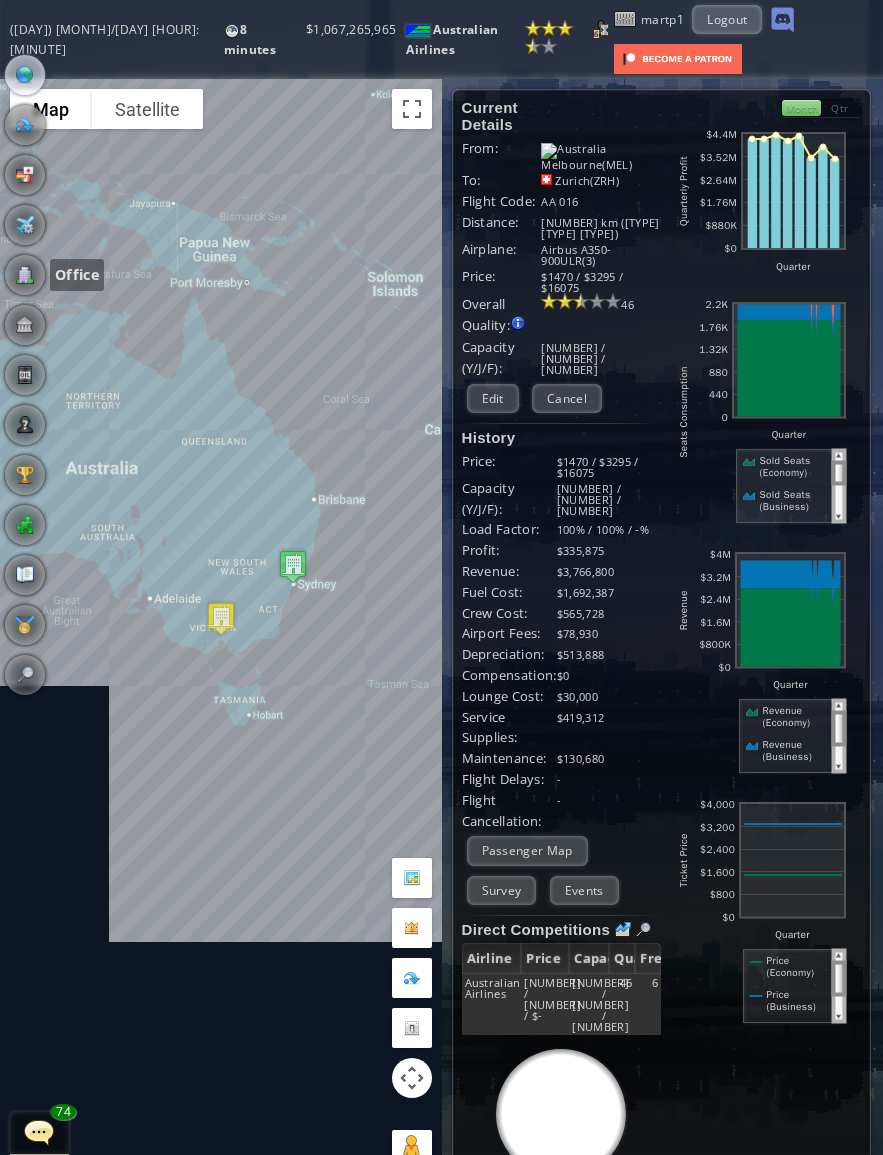 click at bounding box center (25, 275) 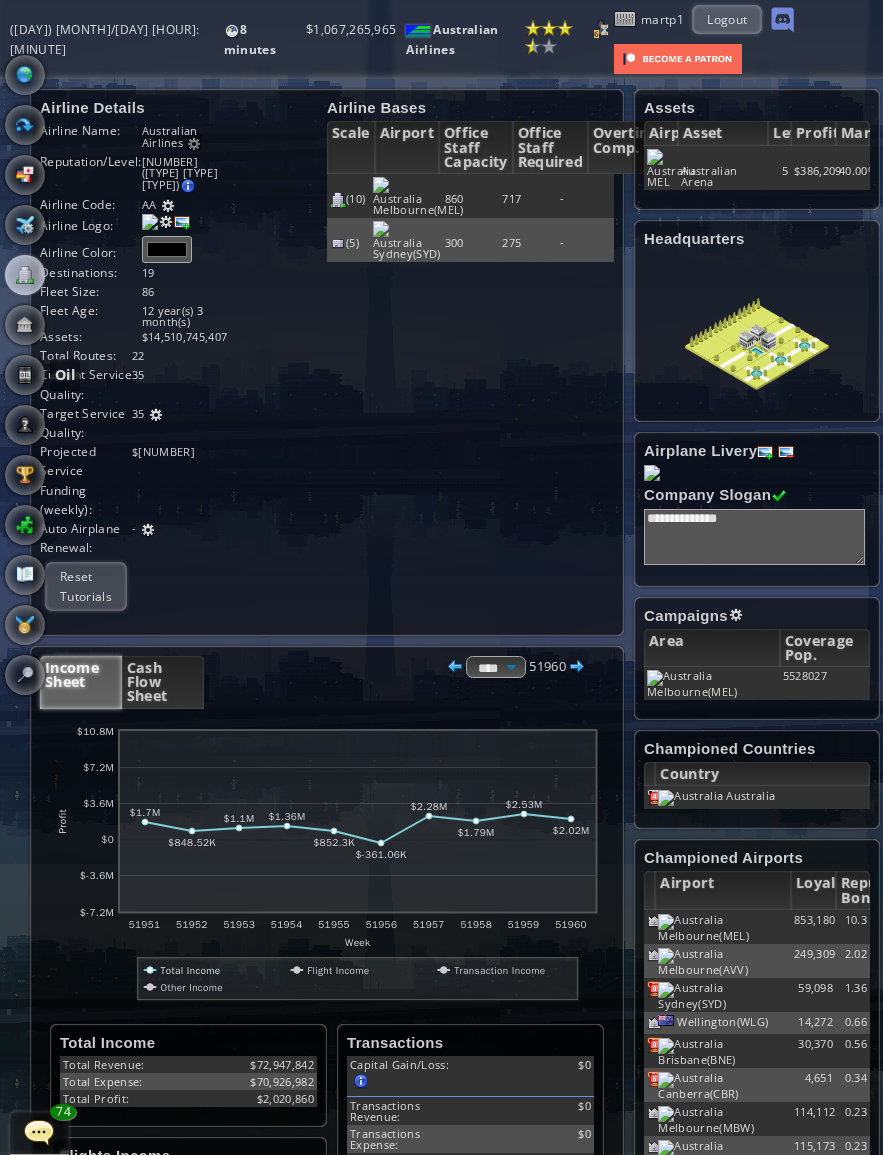 click at bounding box center (25, 375) 